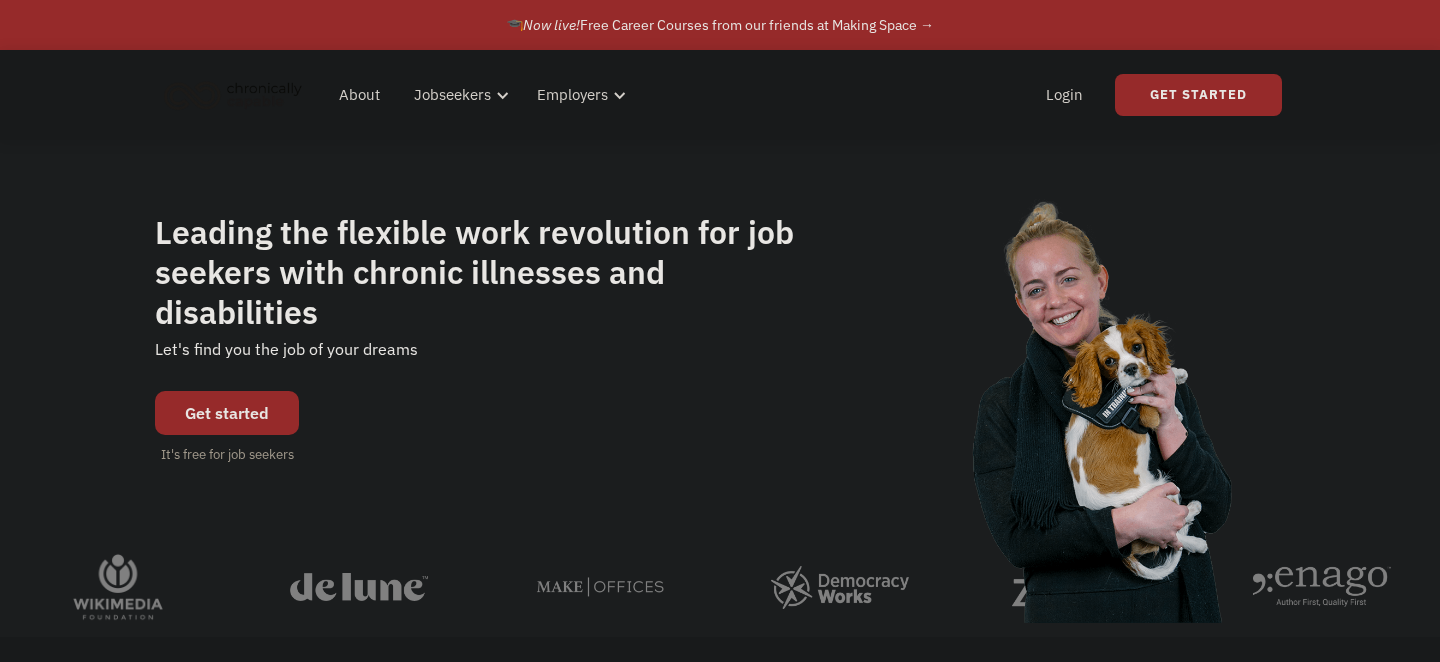 scroll, scrollTop: 0, scrollLeft: 0, axis: both 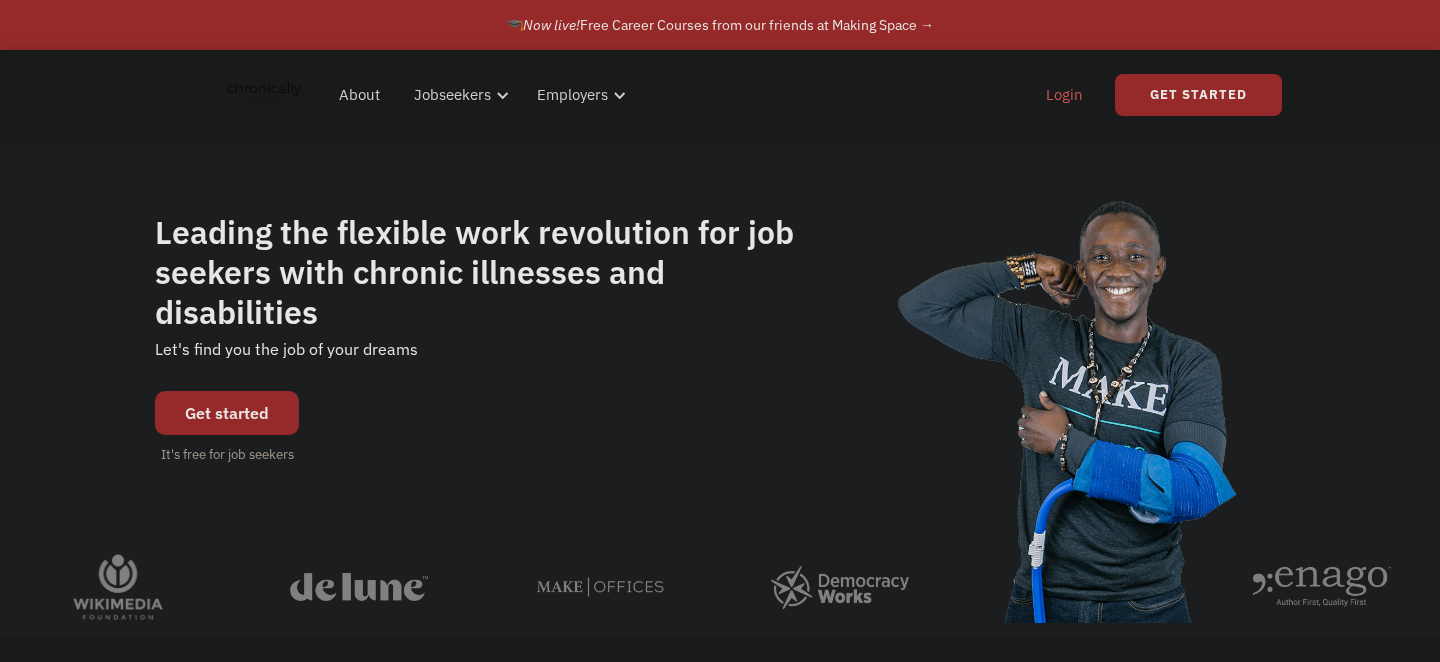 click on "Login" at bounding box center (1064, 95) 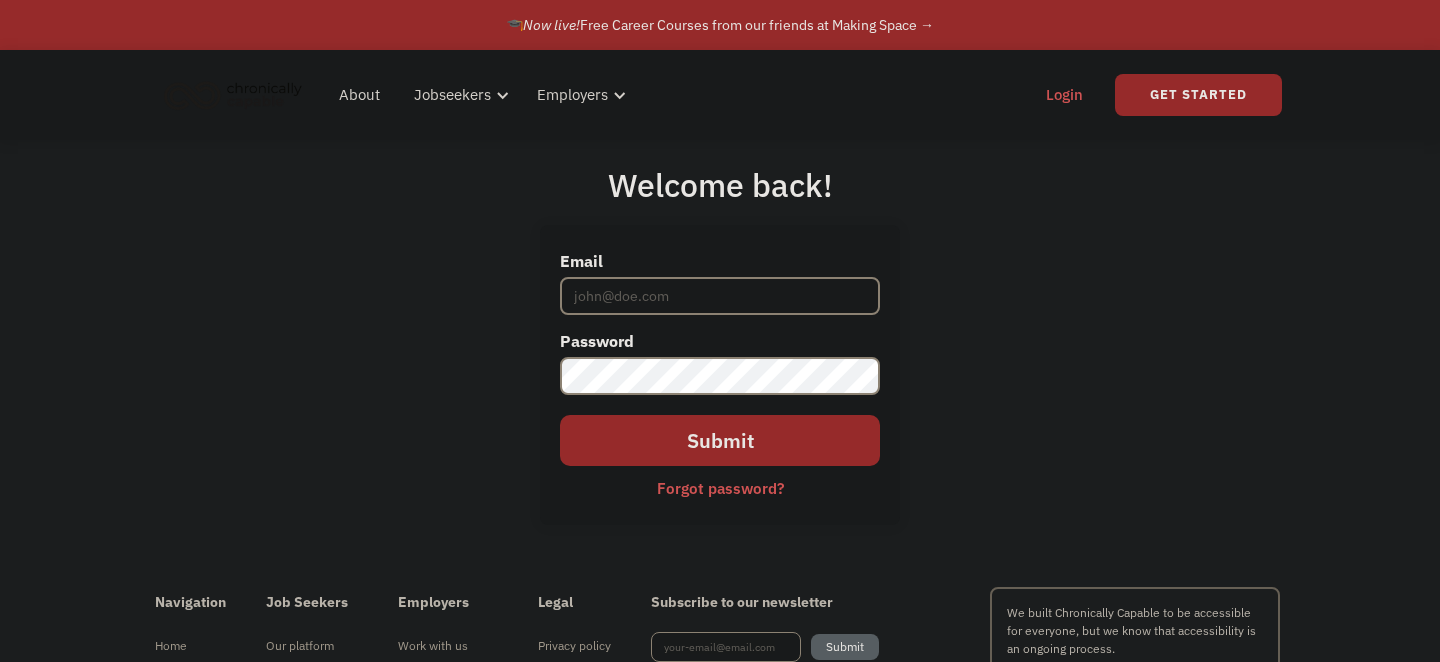 scroll, scrollTop: 0, scrollLeft: 0, axis: both 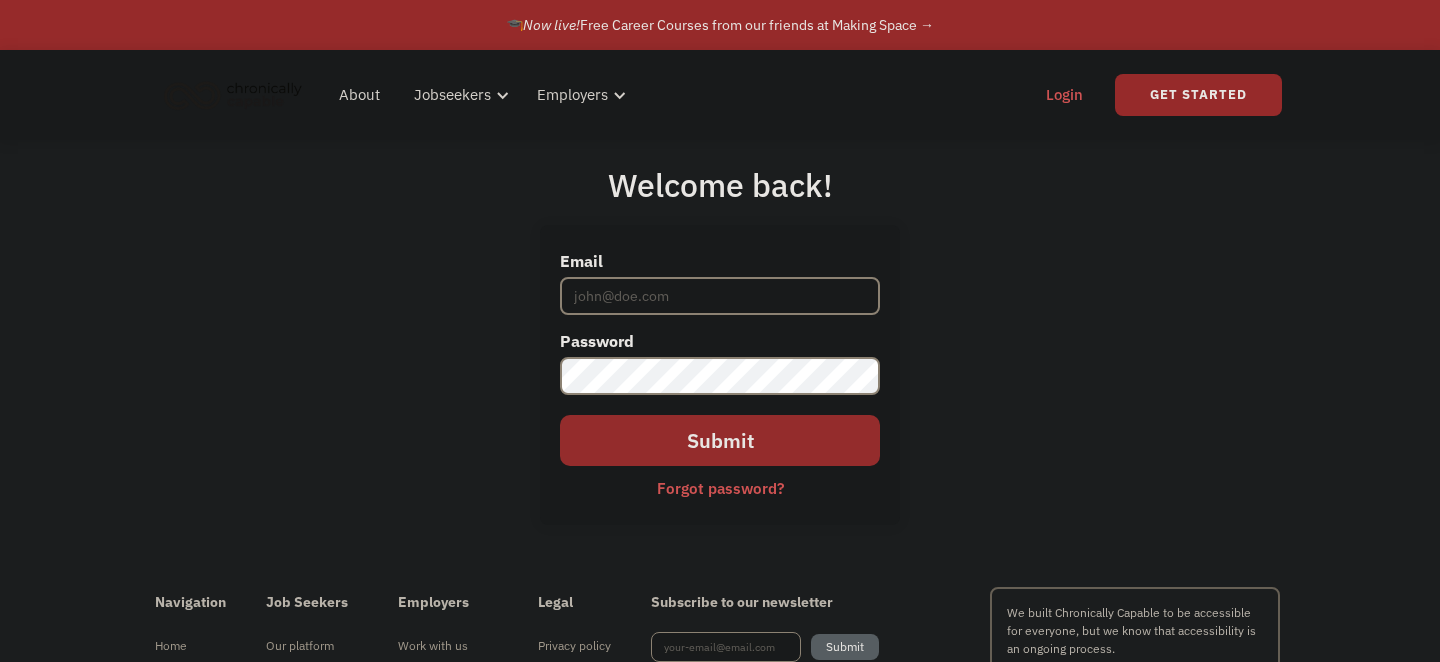 type on "hellotonibrooks@gmail.com" 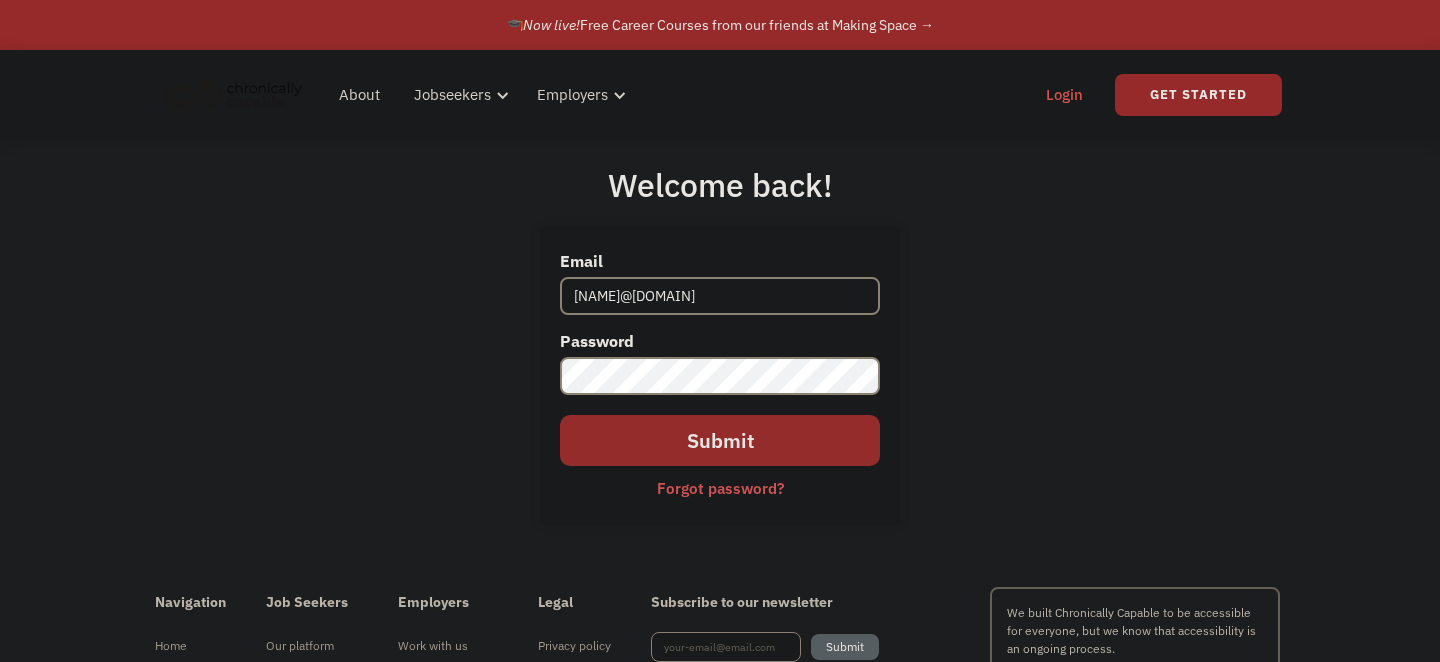click on "Submit" at bounding box center (720, 440) 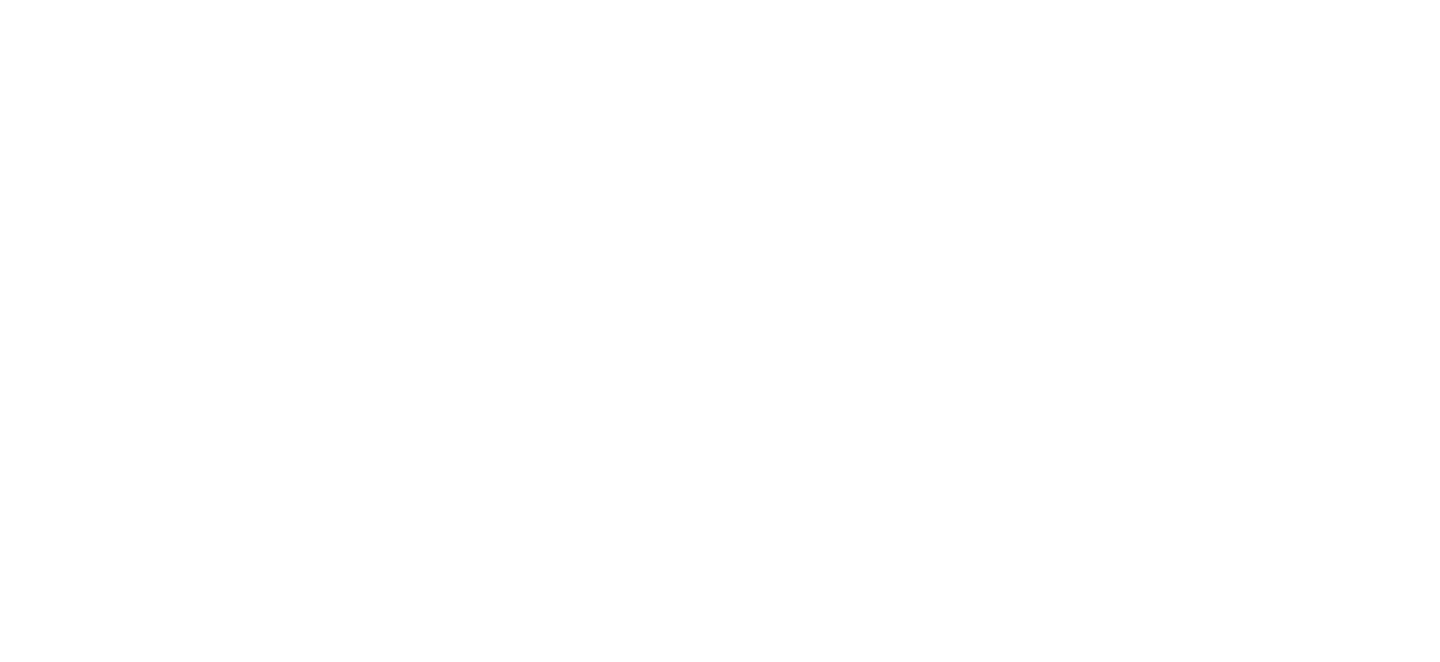 scroll, scrollTop: 0, scrollLeft: 0, axis: both 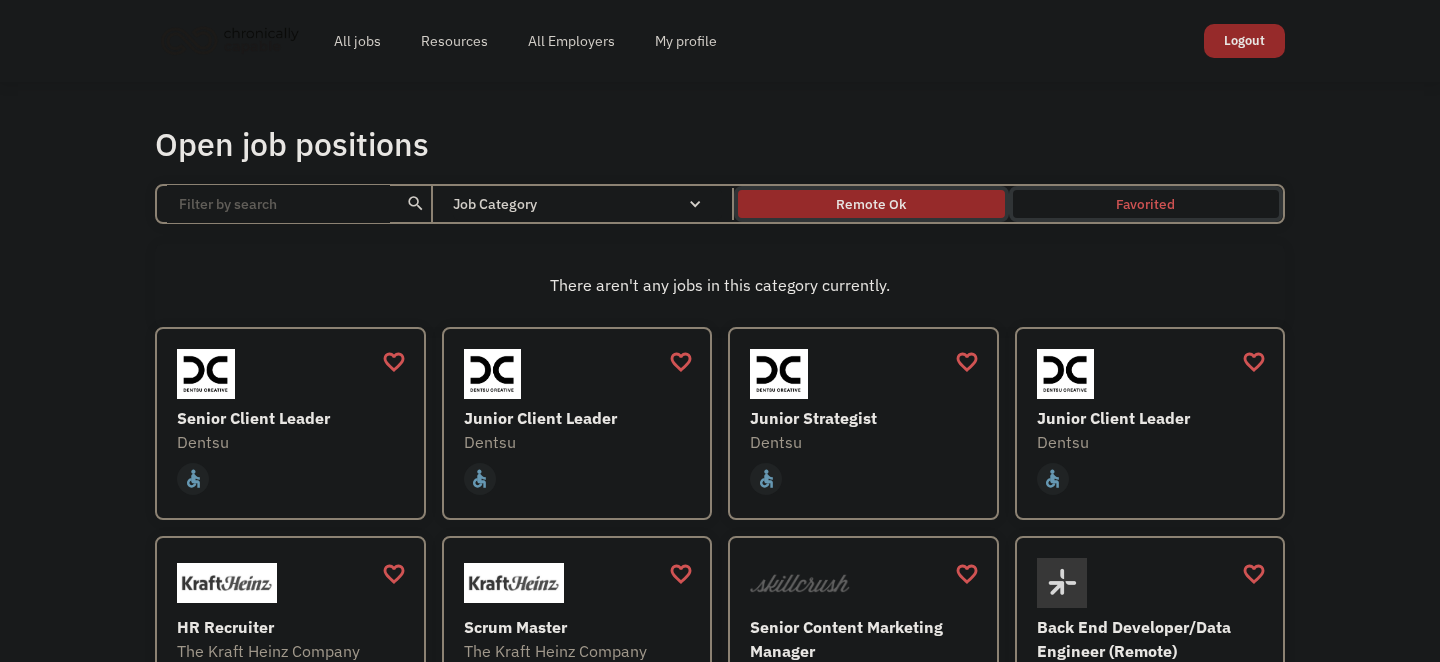 click on "Remote Ok" at bounding box center [871, 204] 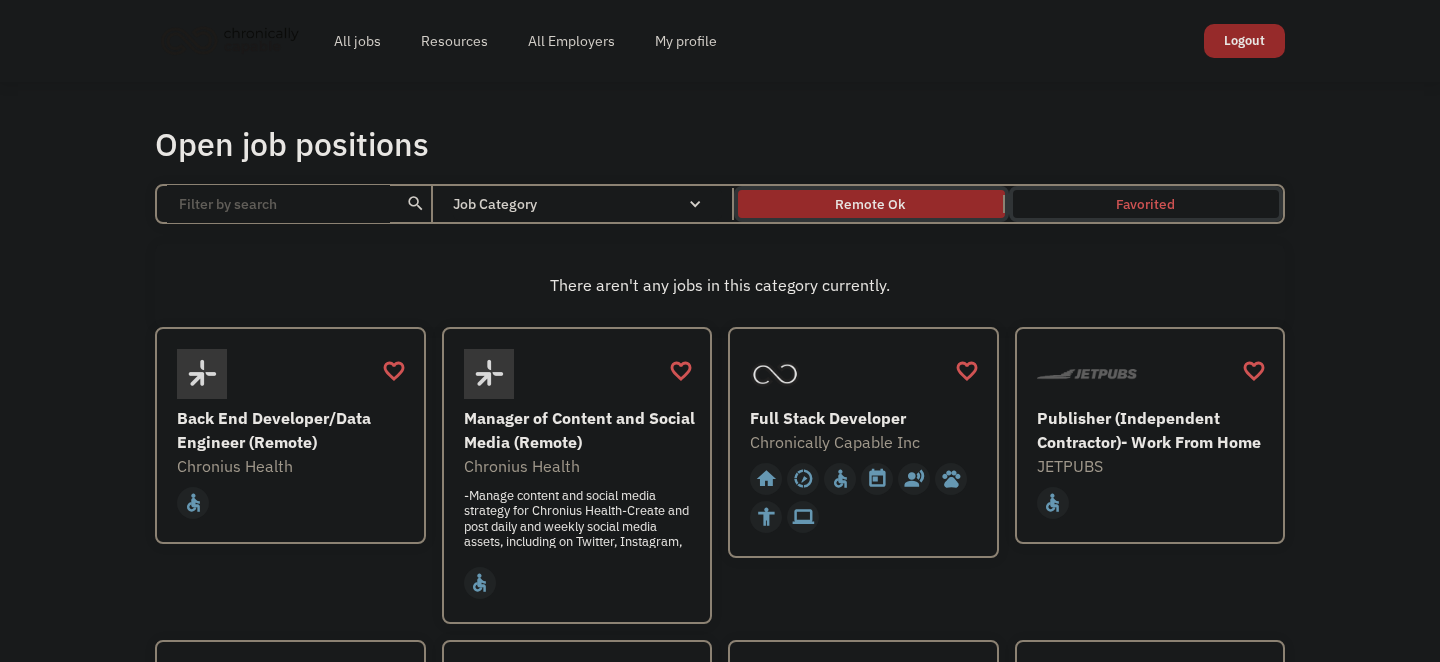 click on "Open job positions You have  X  liked items Search search Filter by category Administration Communications & Public Relations Customer Service Design Education Engineering Finance Healthcare Hospitality Human Resources Industrial & Manufacturing Legal Marketing Operations Sales Science Technology Transportation Other Job Category All None Administrative Communications & Public Relations Customer Service Design Education Engineering Finance Healthcare Hospitality Human Resources Industrial & Manufacturing Legal Marketing Non-profit/Philanthropy Operations Other Sales Science Technology Transportation Filter by type Full-time Part-time Remote Ok Favorited Favorited Thank you! Your submission has been received! Oops! Something went wrong while submitting the form. Non-profit/Philanthropy Other Transportation Technology Science Sales Operations Marketing Legal Industrial & Manufacturing Human Resources Hospitality Healthcare Finance Engineering Education Design Customer Service Communications & Public Relations" at bounding box center [720, 1563] 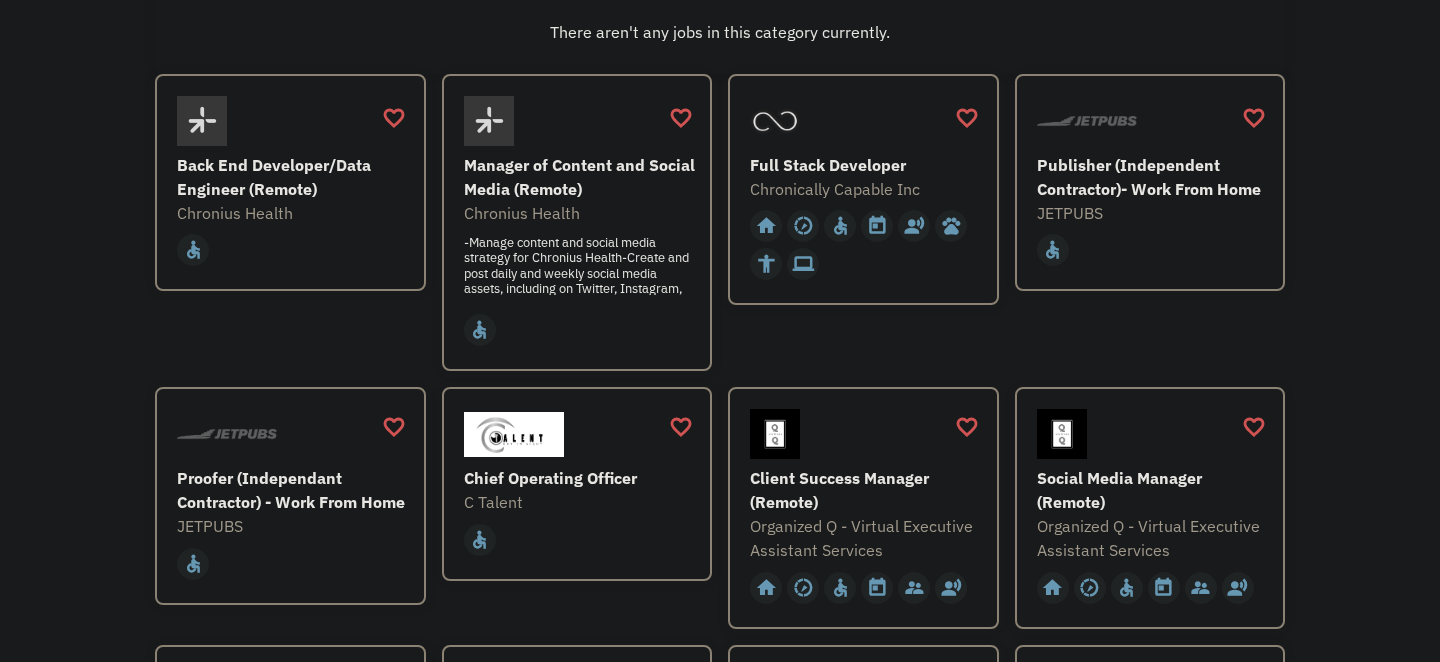 scroll, scrollTop: 254, scrollLeft: 0, axis: vertical 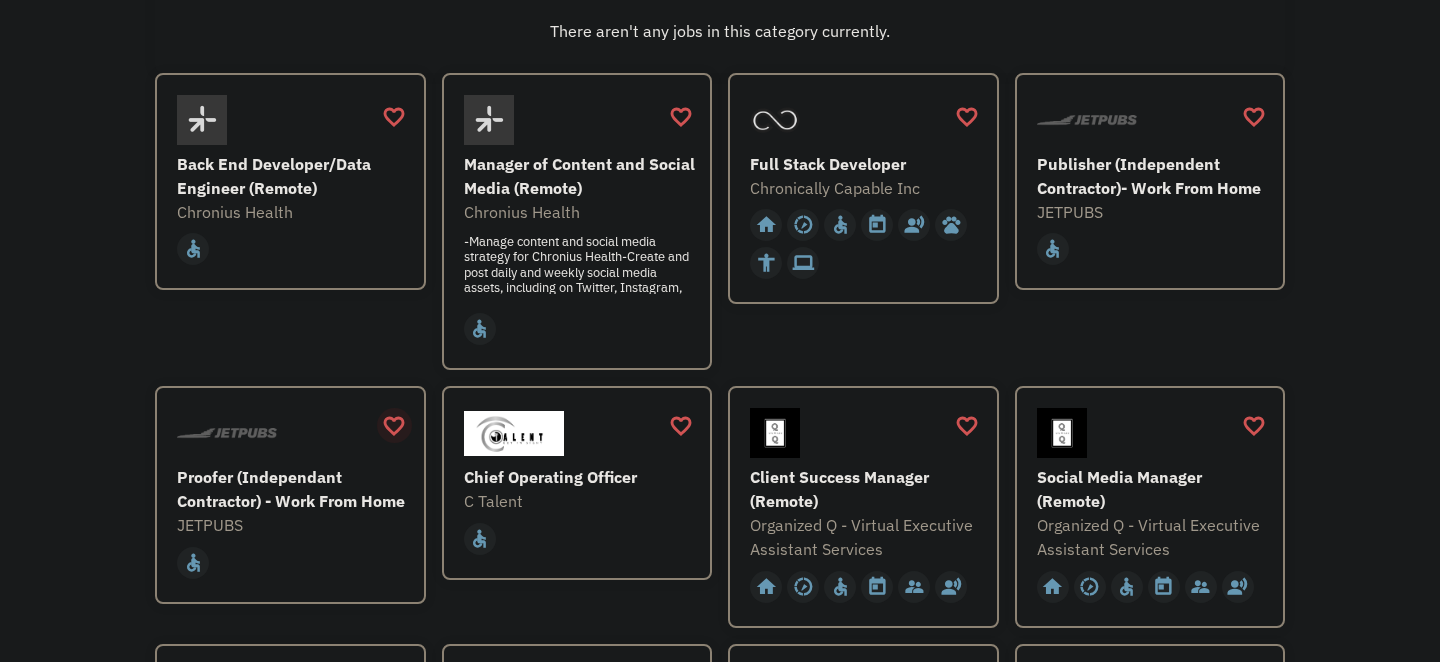 click on "favorite_border" at bounding box center (394, 426) 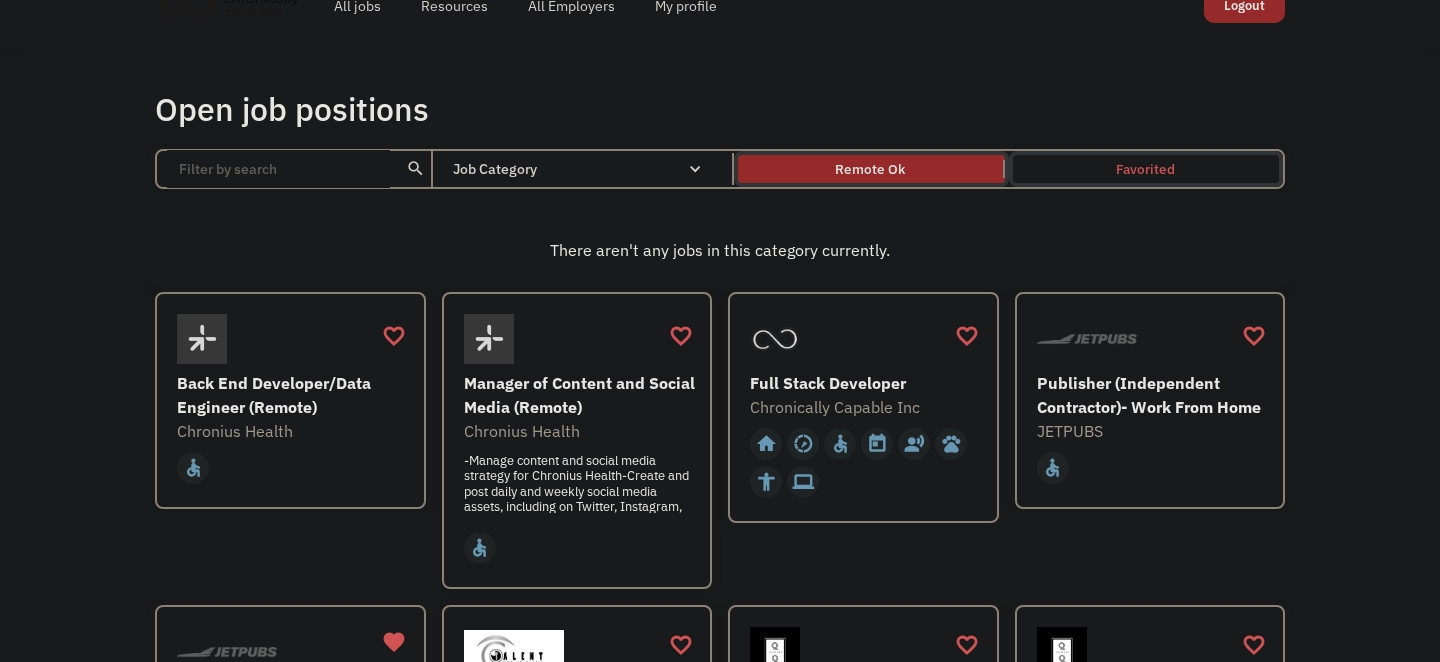 scroll, scrollTop: 0, scrollLeft: 0, axis: both 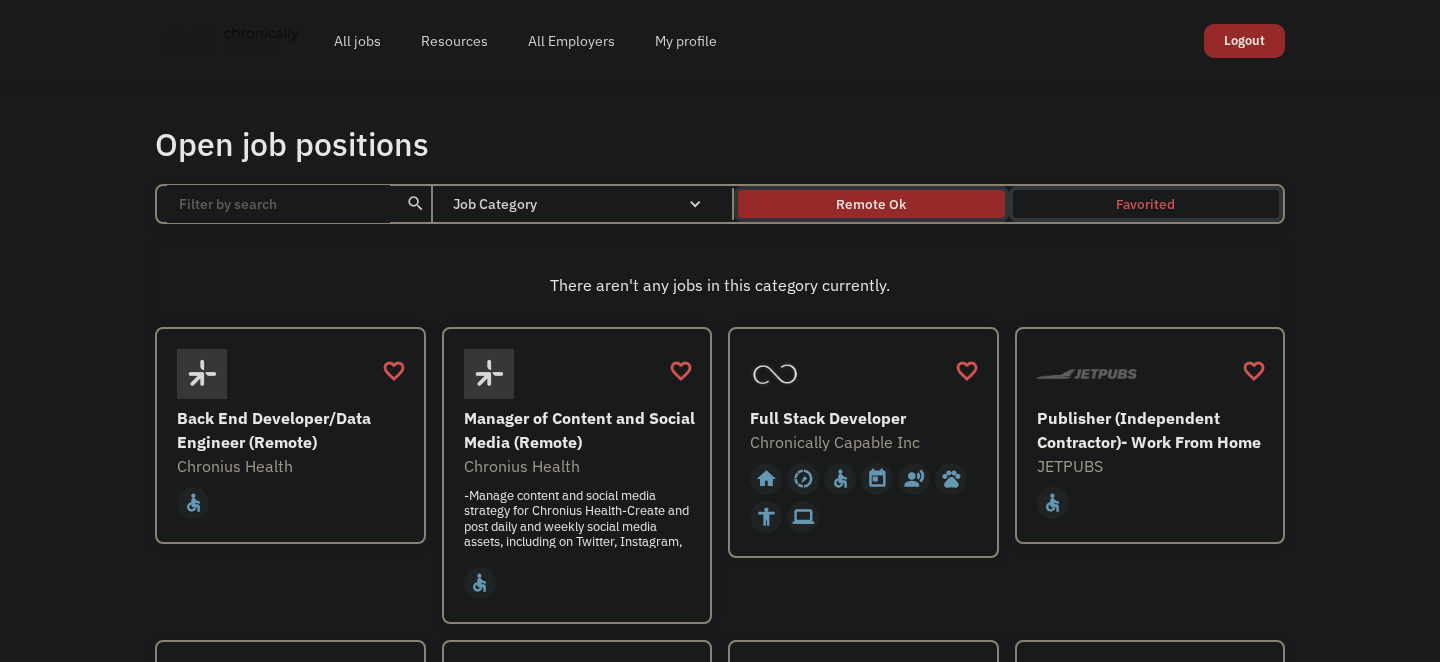 click on "Remote Ok" at bounding box center [871, 204] 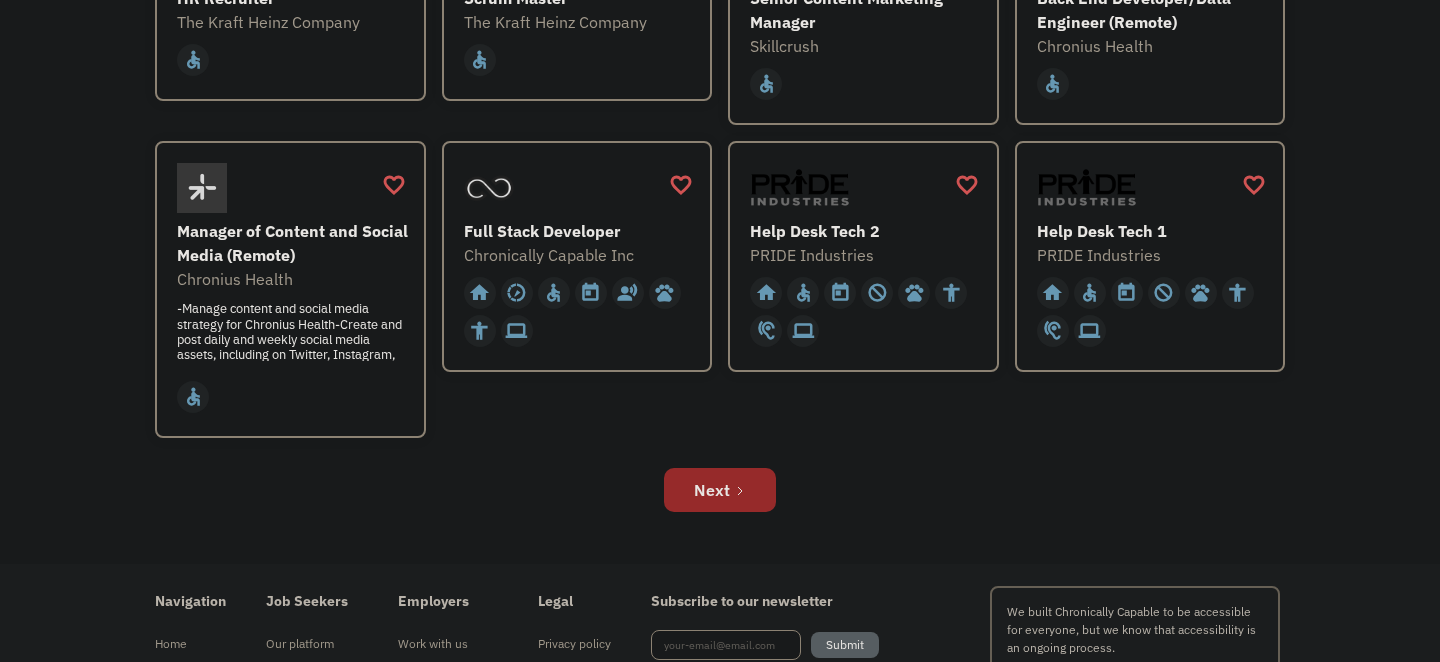 scroll, scrollTop: 657, scrollLeft: 0, axis: vertical 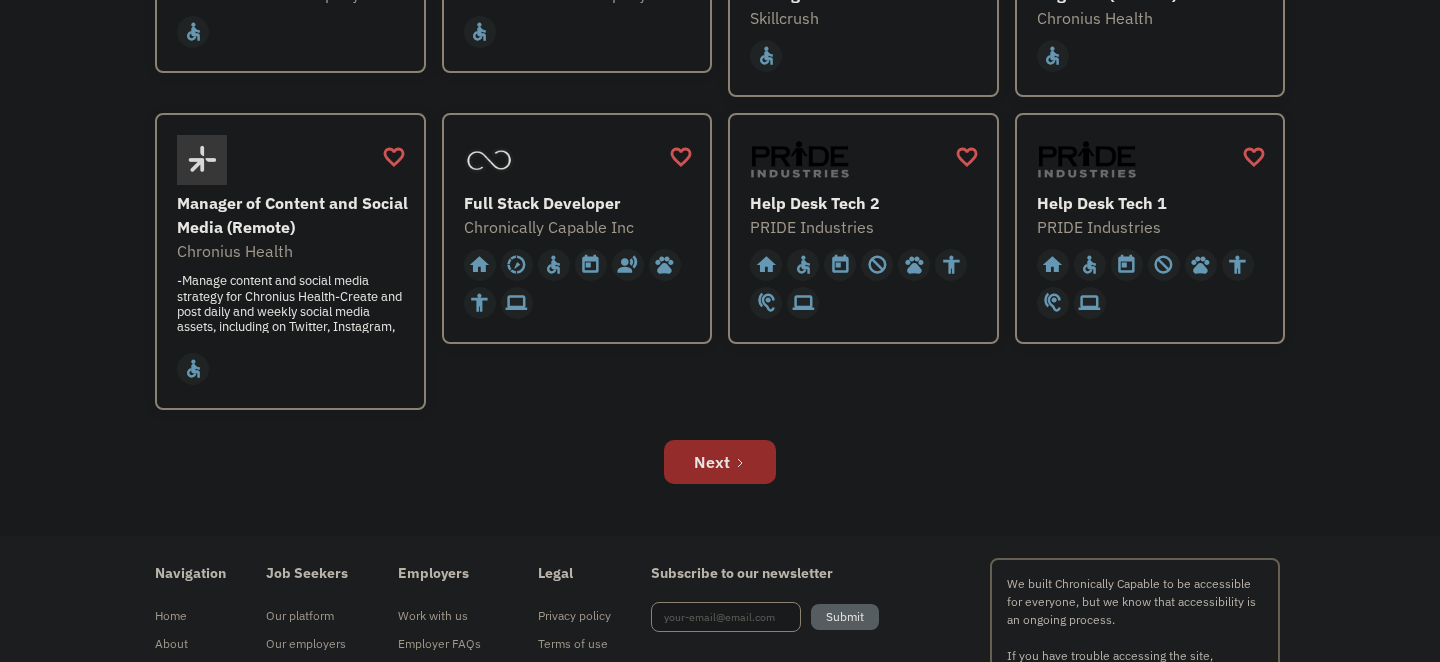 click on "Next" at bounding box center (720, 462) 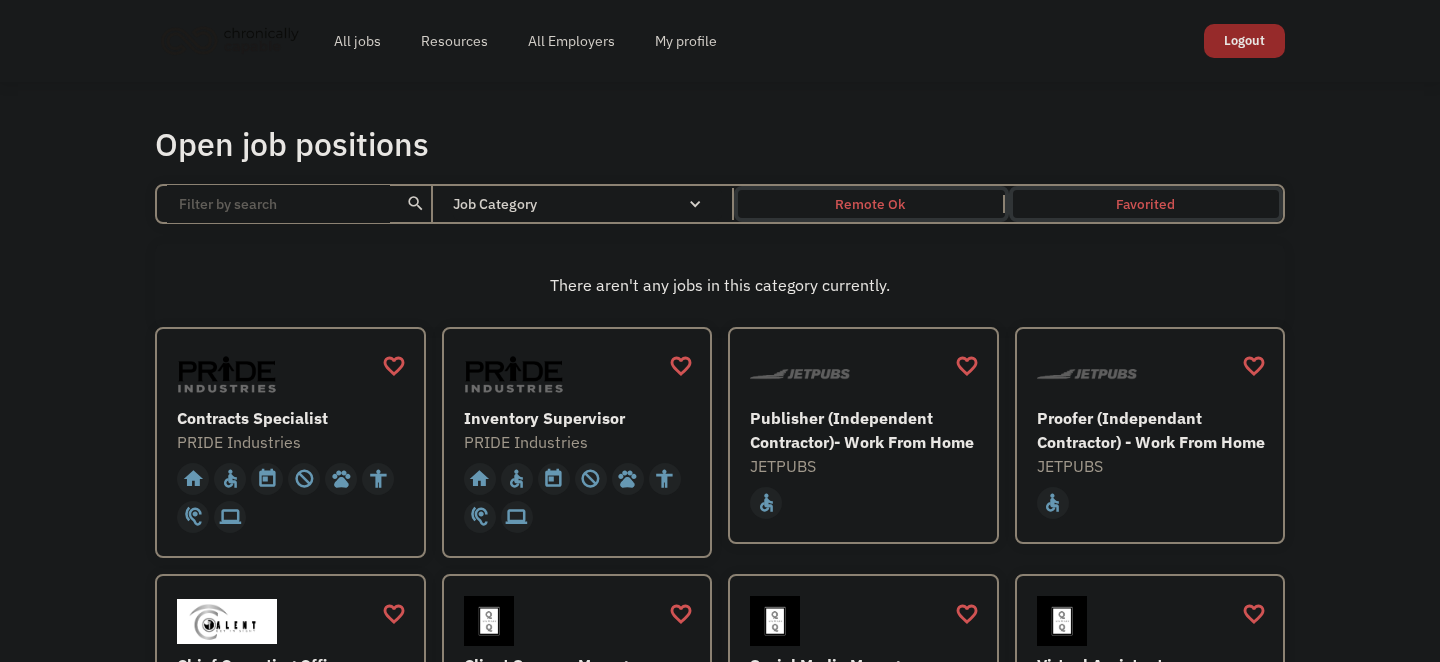 scroll, scrollTop: 0, scrollLeft: 0, axis: both 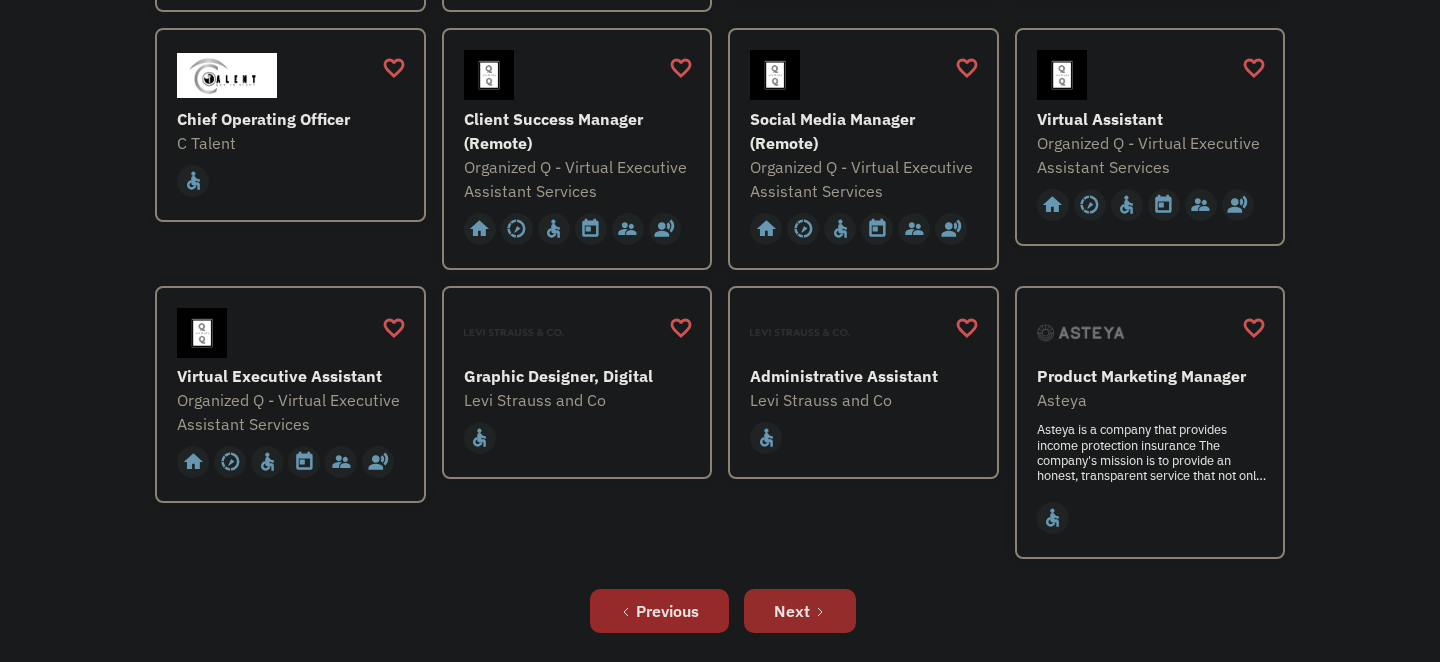 click on "Next" at bounding box center [792, 611] 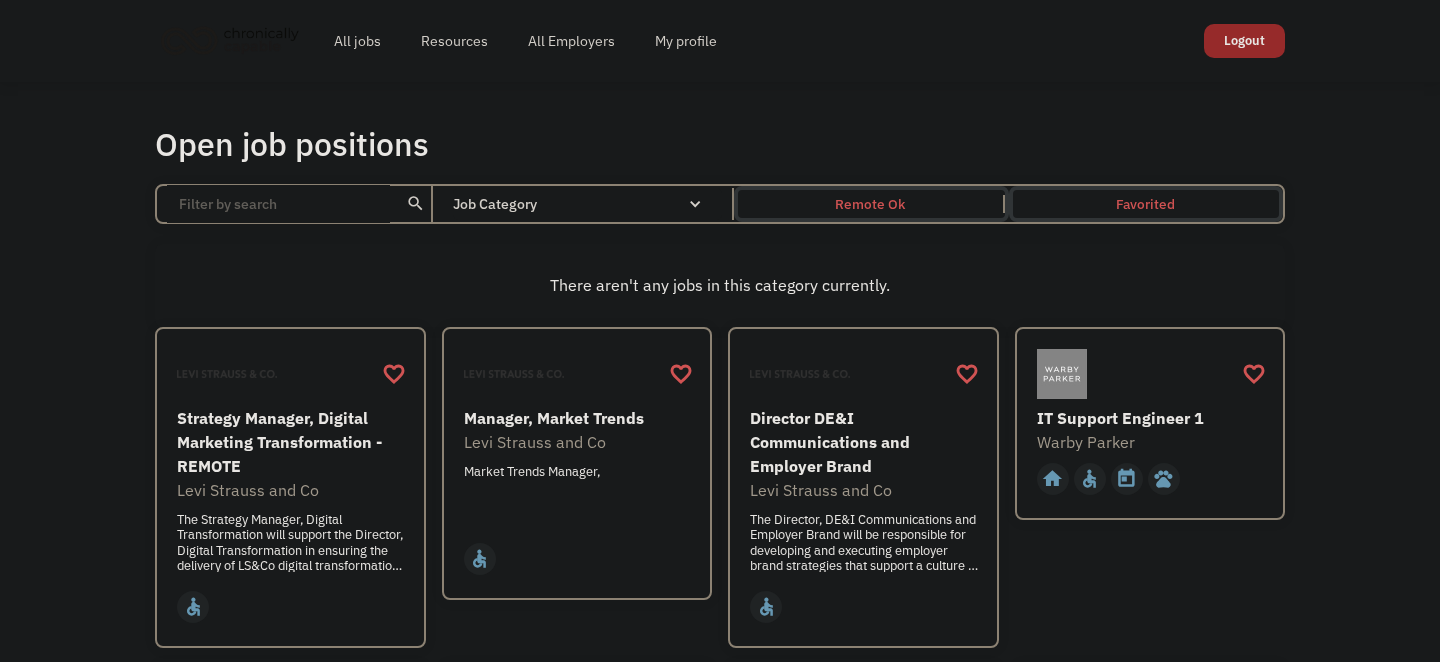 scroll, scrollTop: 0, scrollLeft: 0, axis: both 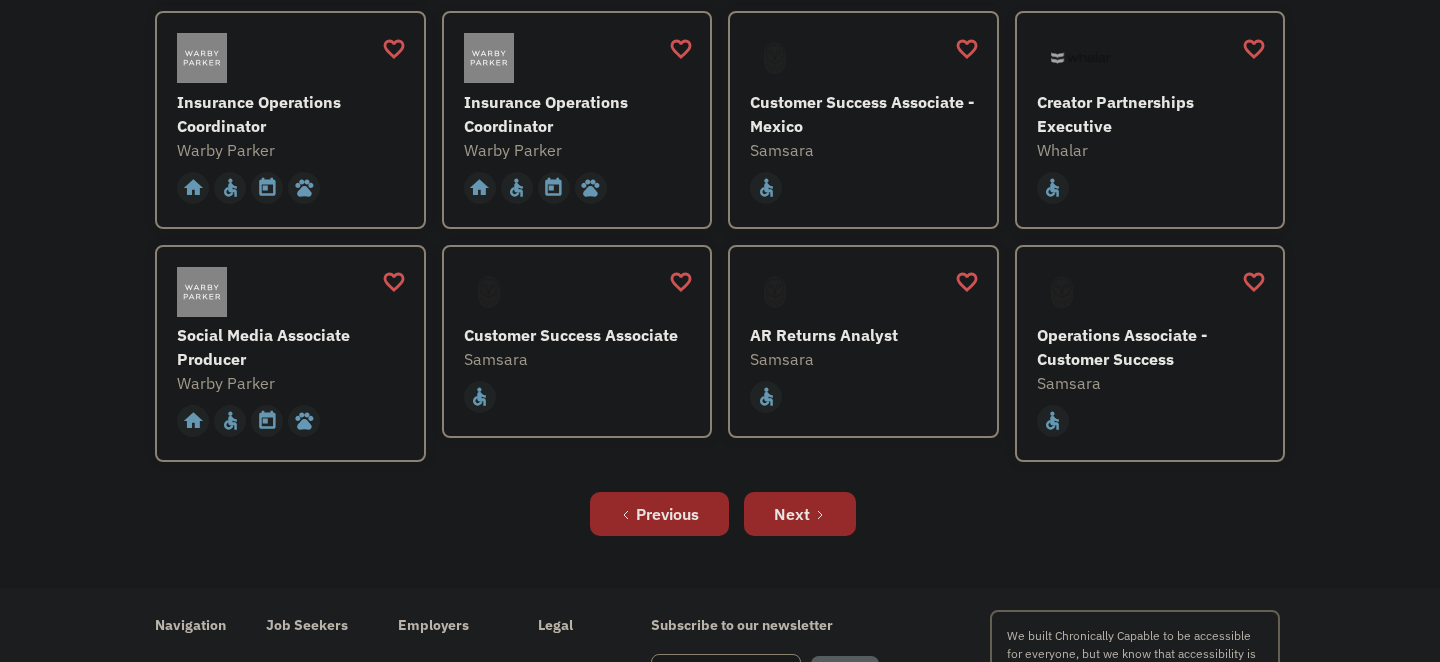 click on "Open job positions You have  X  liked items Search search Filter by category Administration Communications & Public Relations Customer Service Design Education Engineering Finance Healthcare Hospitality Human Resources Industrial & Manufacturing Legal Marketing Operations Sales Science Technology Transportation Other Job Category All None Administrative Communications & Public Relations Customer Service Design Education Engineering Finance Healthcare Hospitality Human Resources Industrial & Manufacturing Legal Marketing Non-profit/Philanthropy Operations Other Sales Science Technology Transportation Filter by type Full-time Part-time Remote Ok Favorited Favorited Thank you! Your submission has been received! Oops! Something went wrong while submitting the form. Non-profit/Philanthropy Other Transportation Technology Science Sales Operations Marketing Legal Industrial & Manufacturing Human Resources Hospitality Healthcare Finance Engineering Education Design Customer Service Communications & Public Relations" at bounding box center [720, 8] 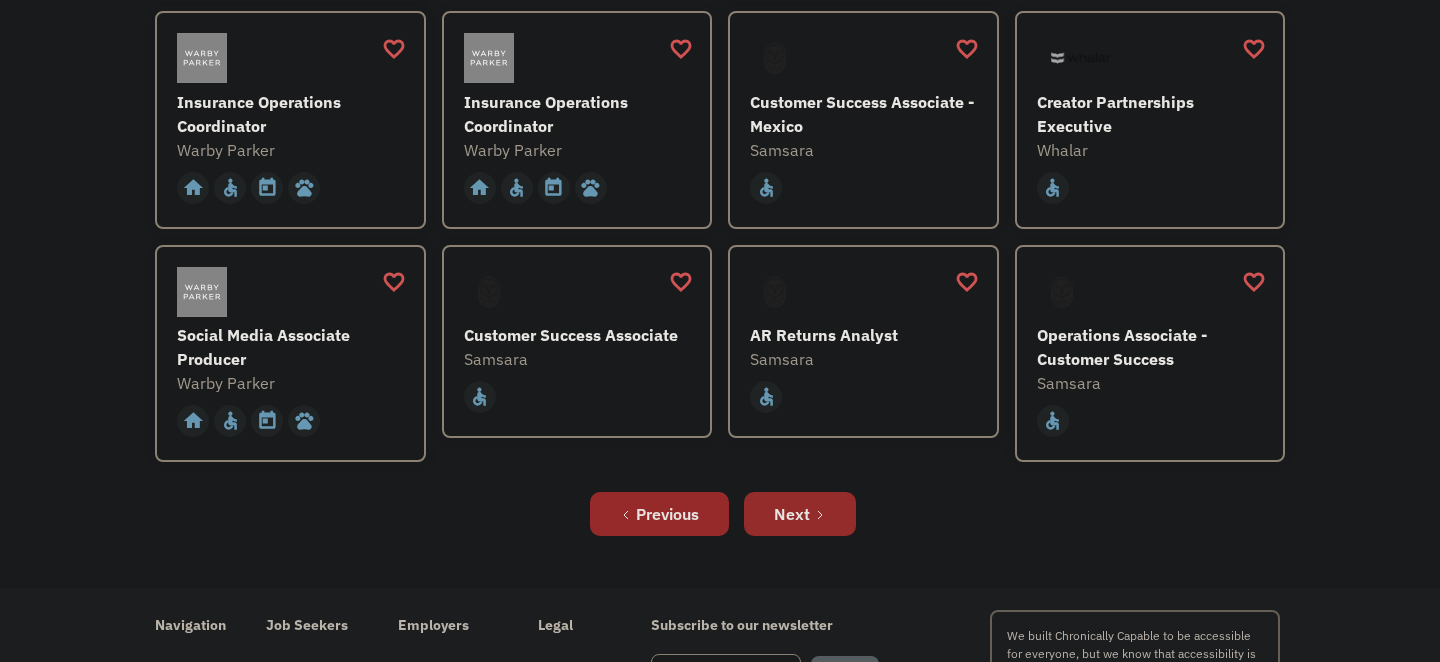 click on "Next" at bounding box center (800, 514) 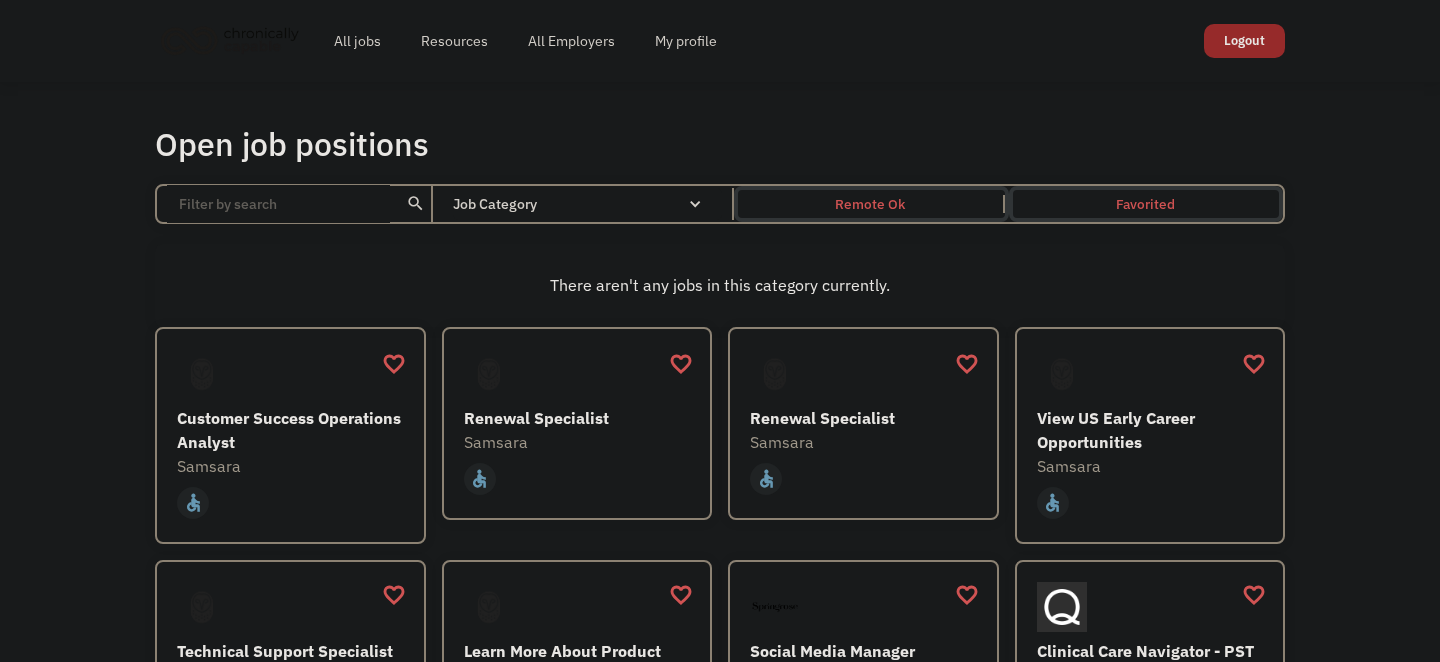 scroll, scrollTop: 0, scrollLeft: 0, axis: both 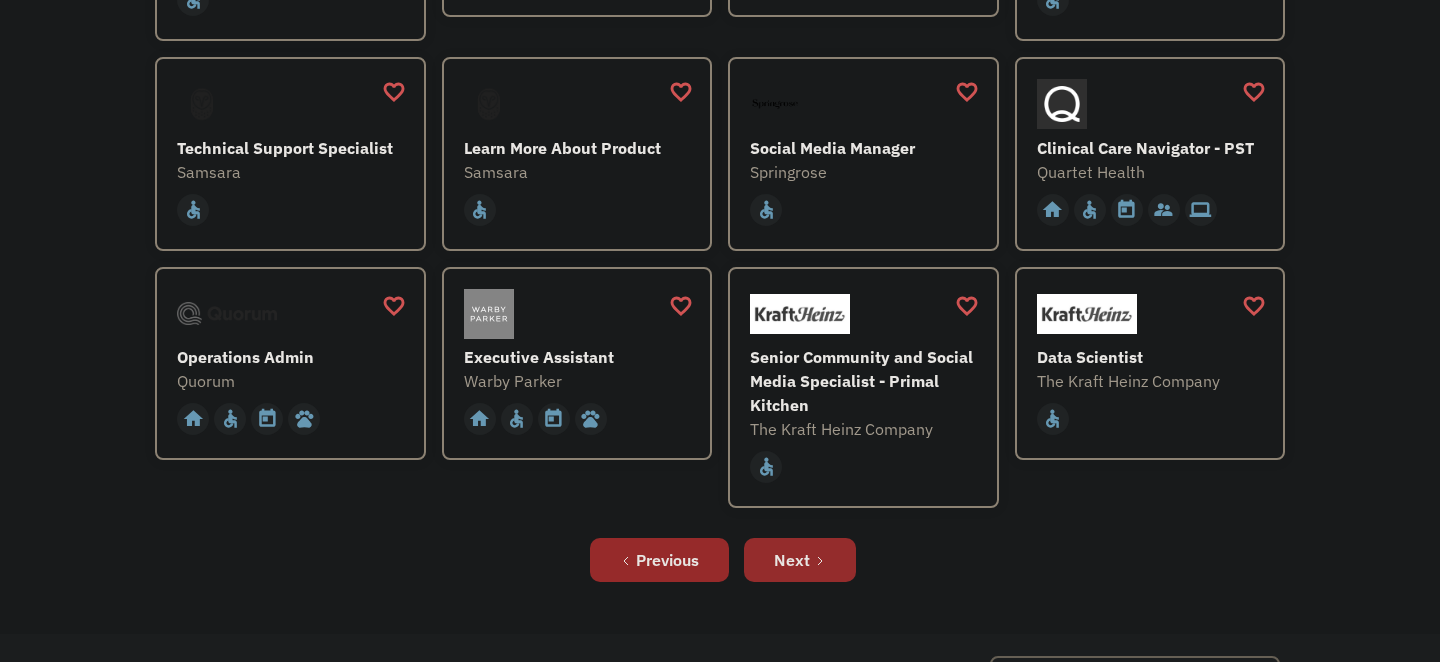 click on "Next" at bounding box center (792, 560) 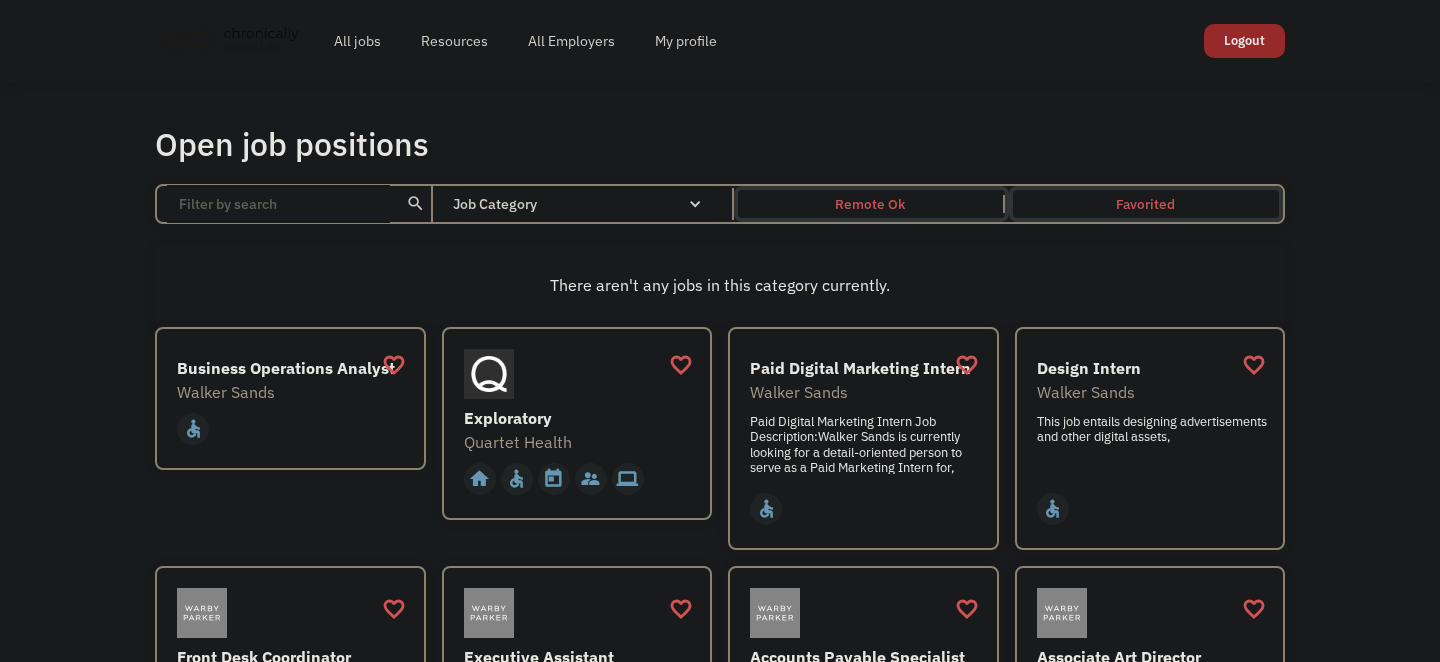 scroll, scrollTop: 0, scrollLeft: 0, axis: both 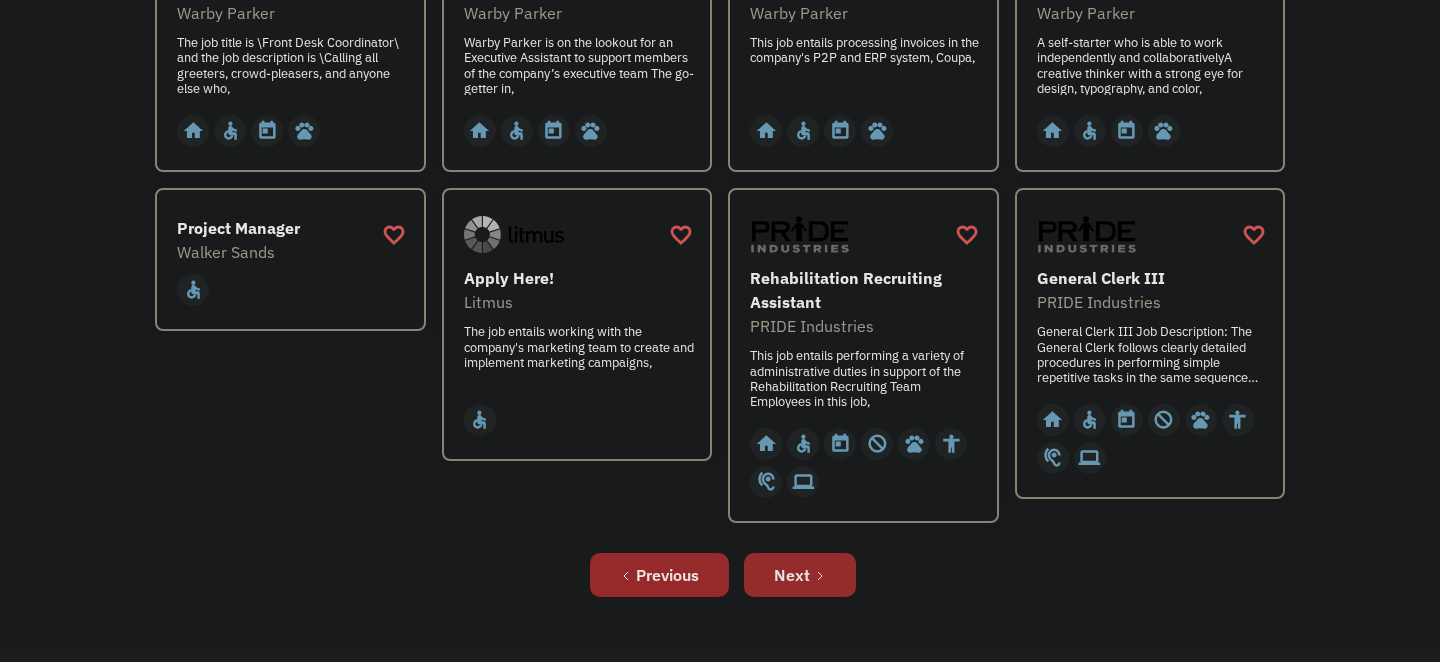 click on "Next" at bounding box center (792, 575) 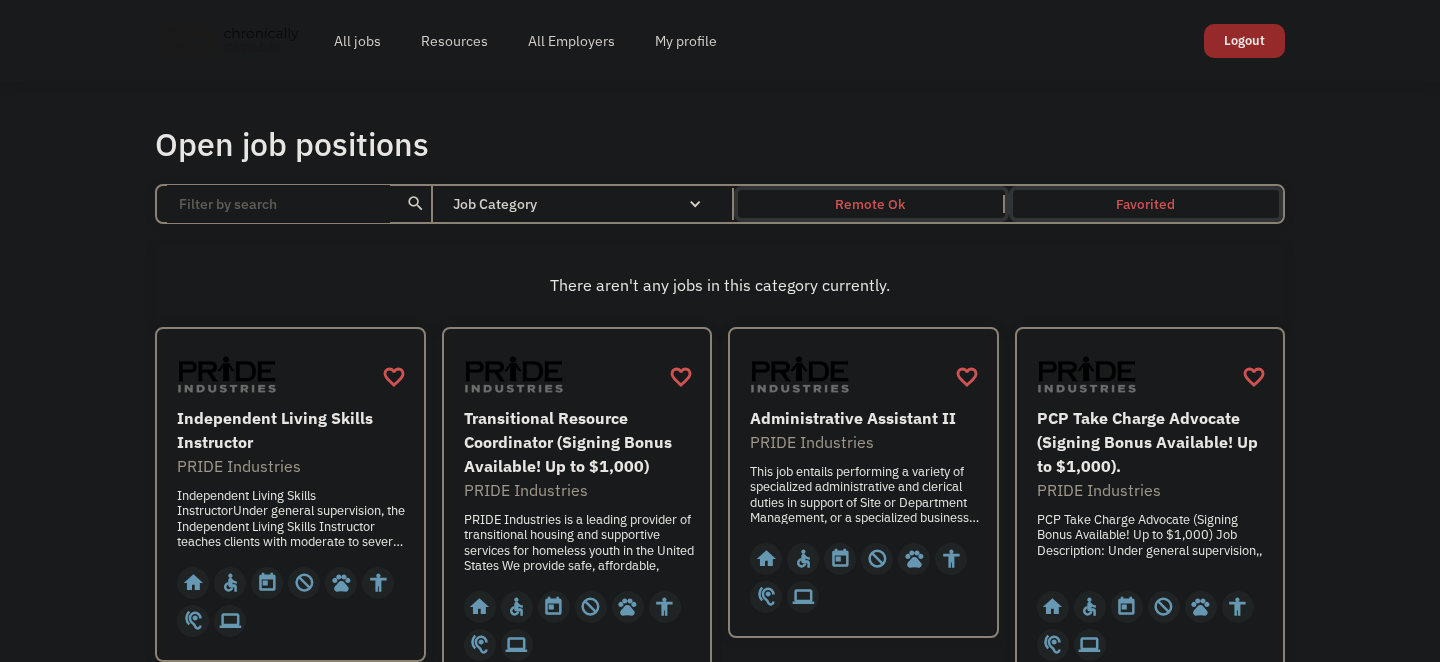 scroll, scrollTop: 0, scrollLeft: 0, axis: both 